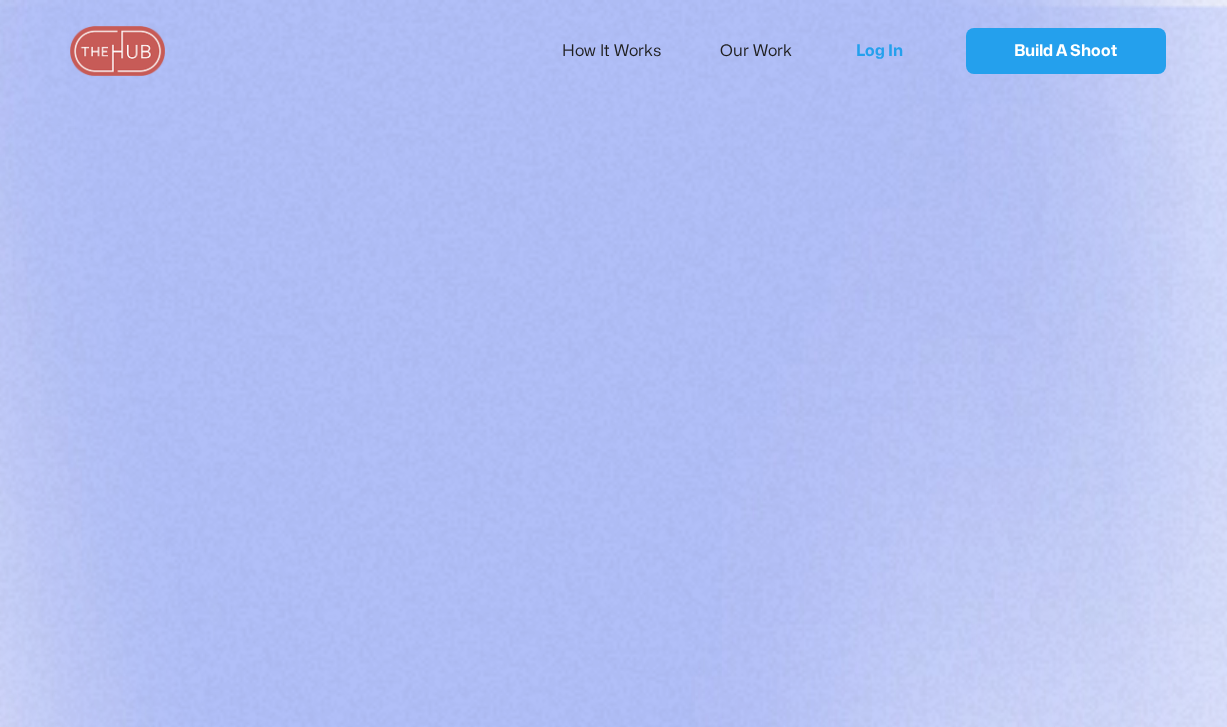 scroll, scrollTop: 0, scrollLeft: 0, axis: both 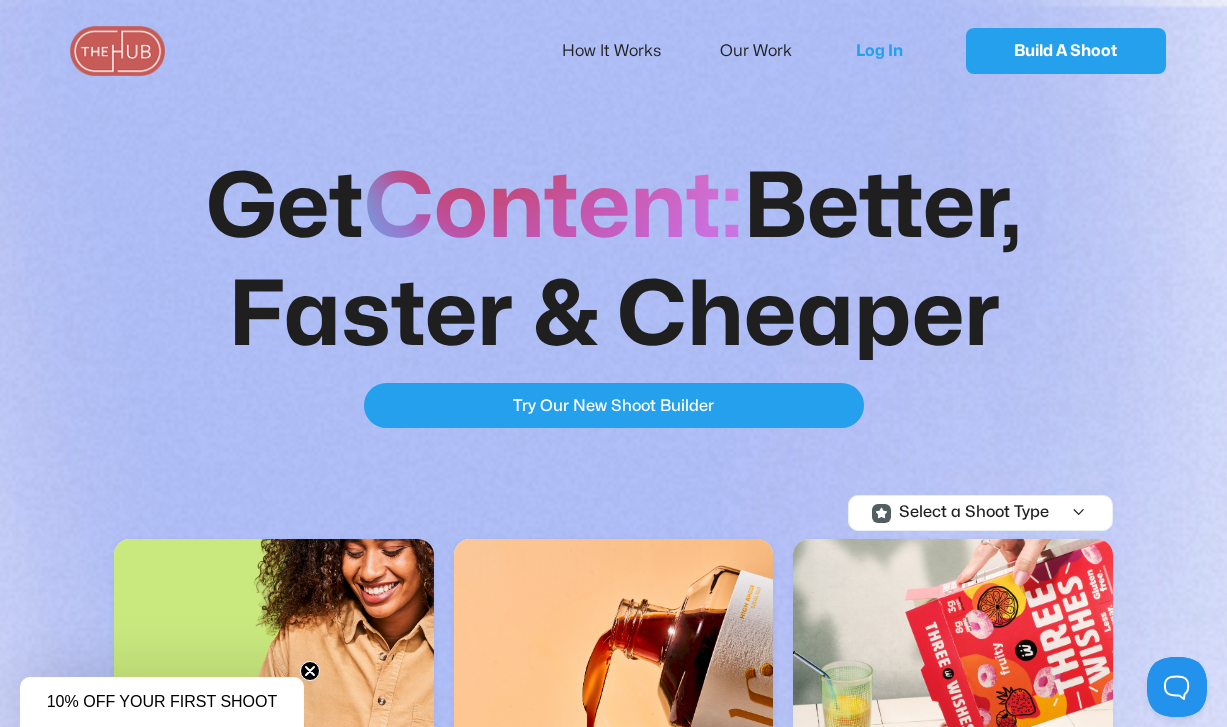 click on "Try Our New Shoot Builder Try Our New Shoot Builder" at bounding box center (614, 405) 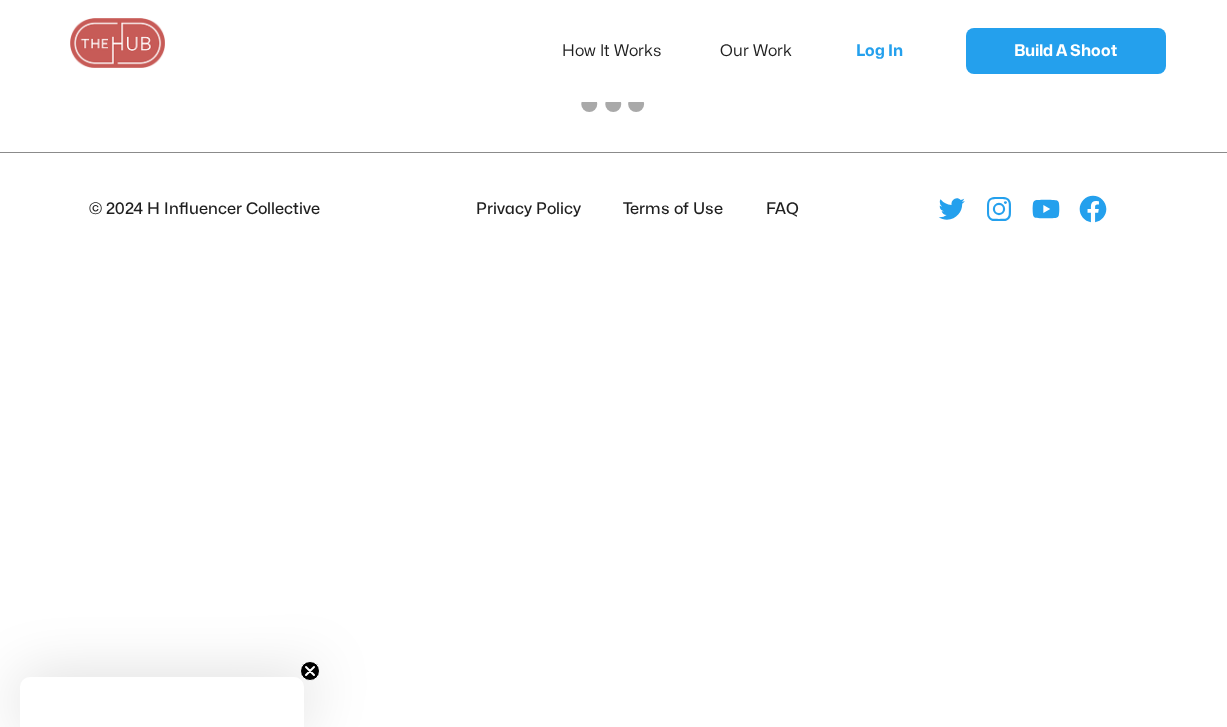 scroll, scrollTop: 0, scrollLeft: 0, axis: both 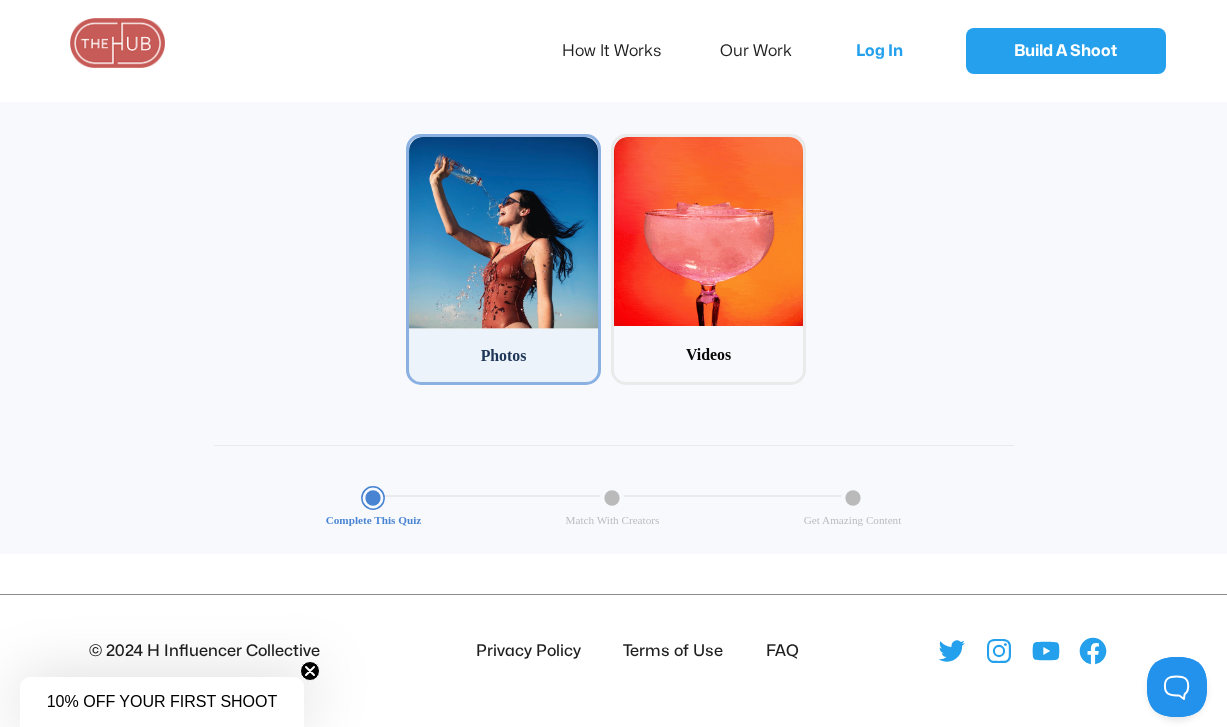 click at bounding box center [503, 233] 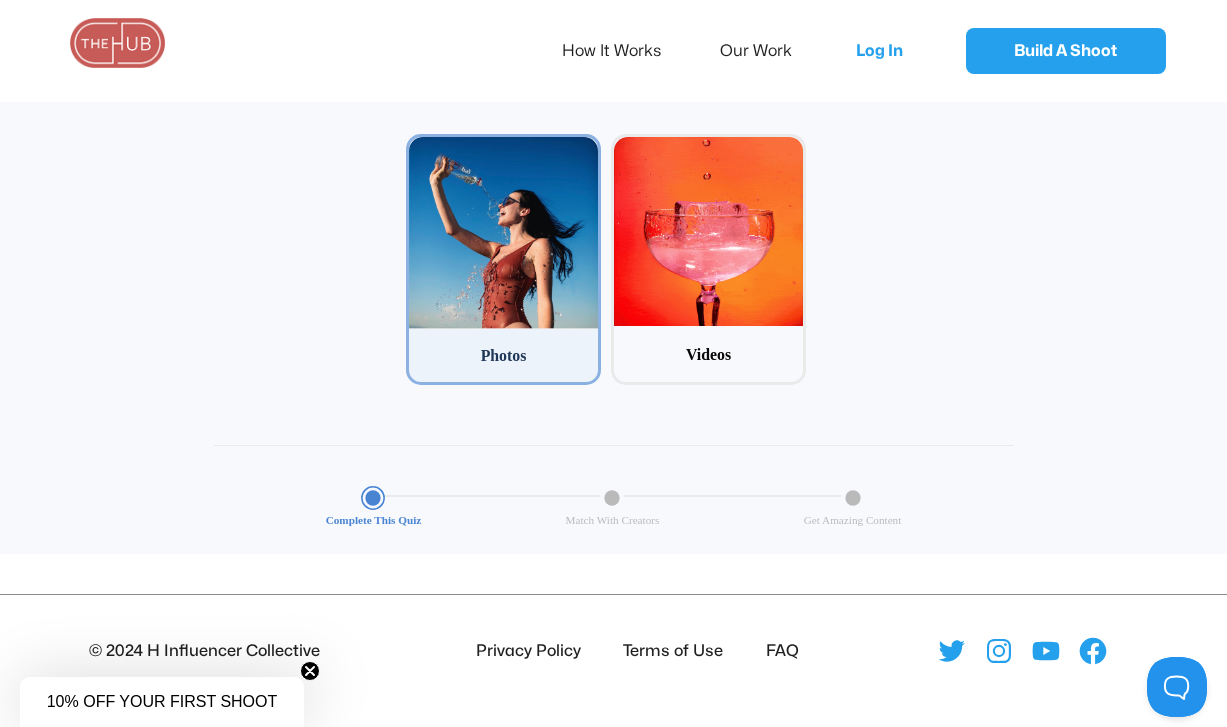 click on "1 Photos" at bounding box center (412, 140) 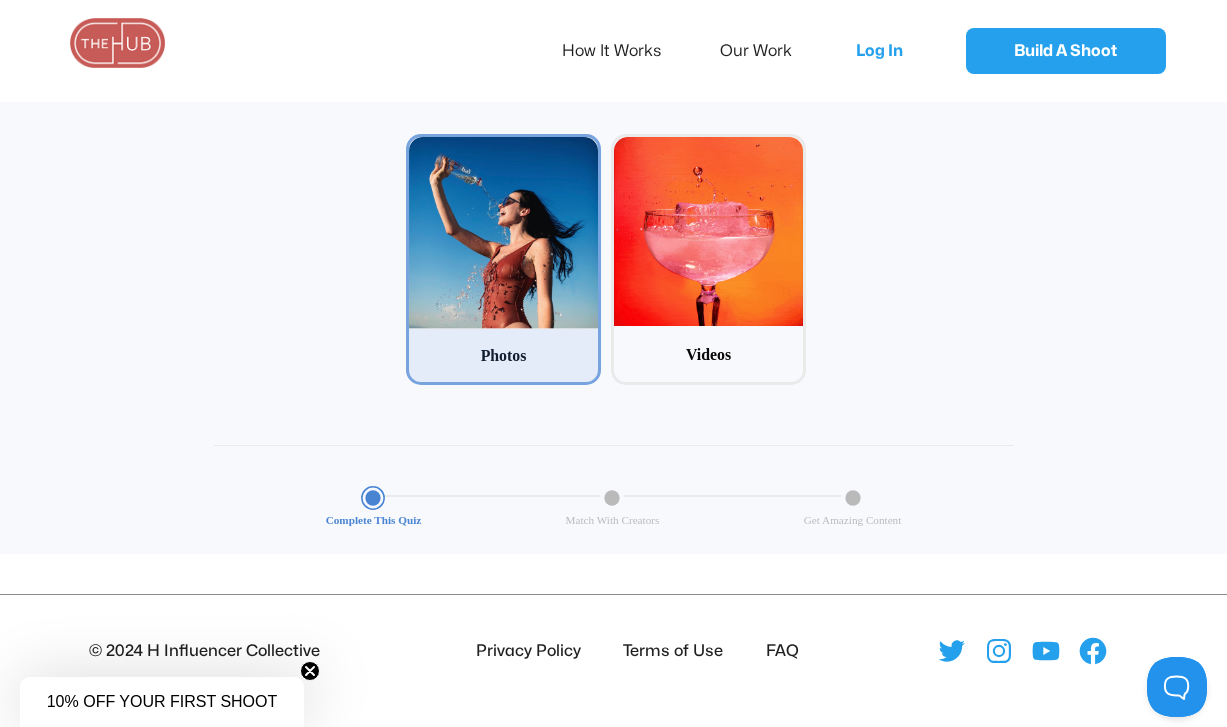 scroll, scrollTop: 96, scrollLeft: 0, axis: vertical 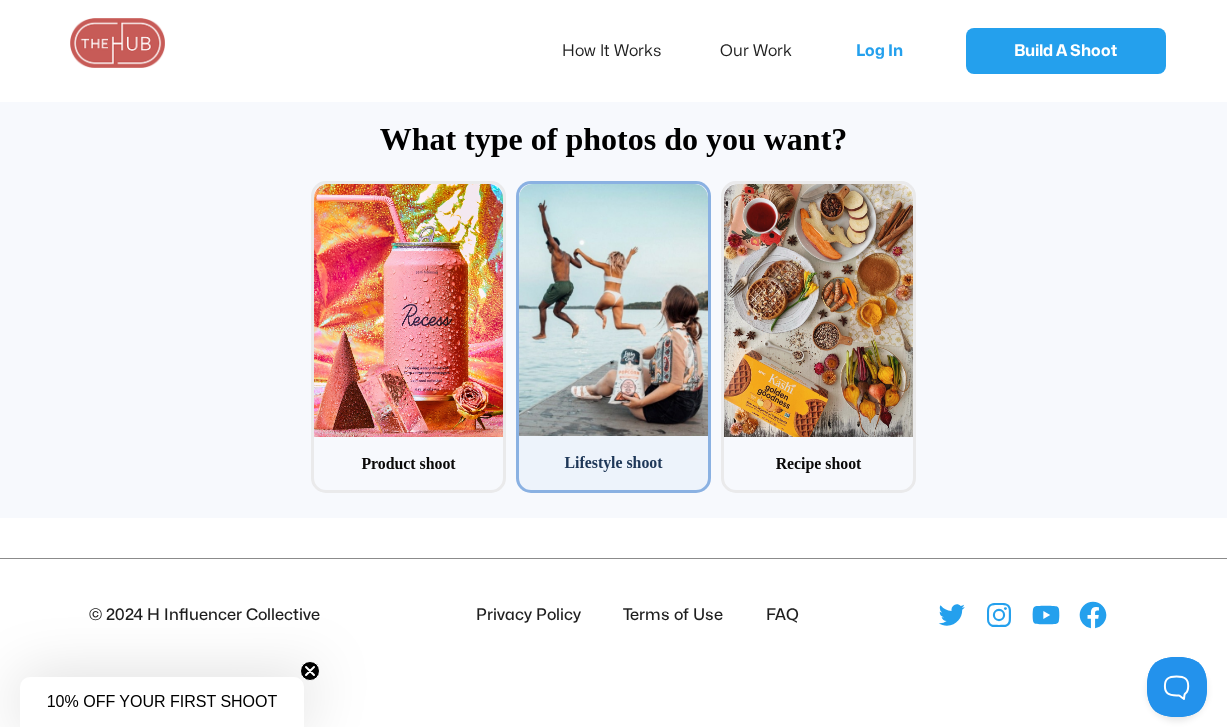 click at bounding box center (613, 310) 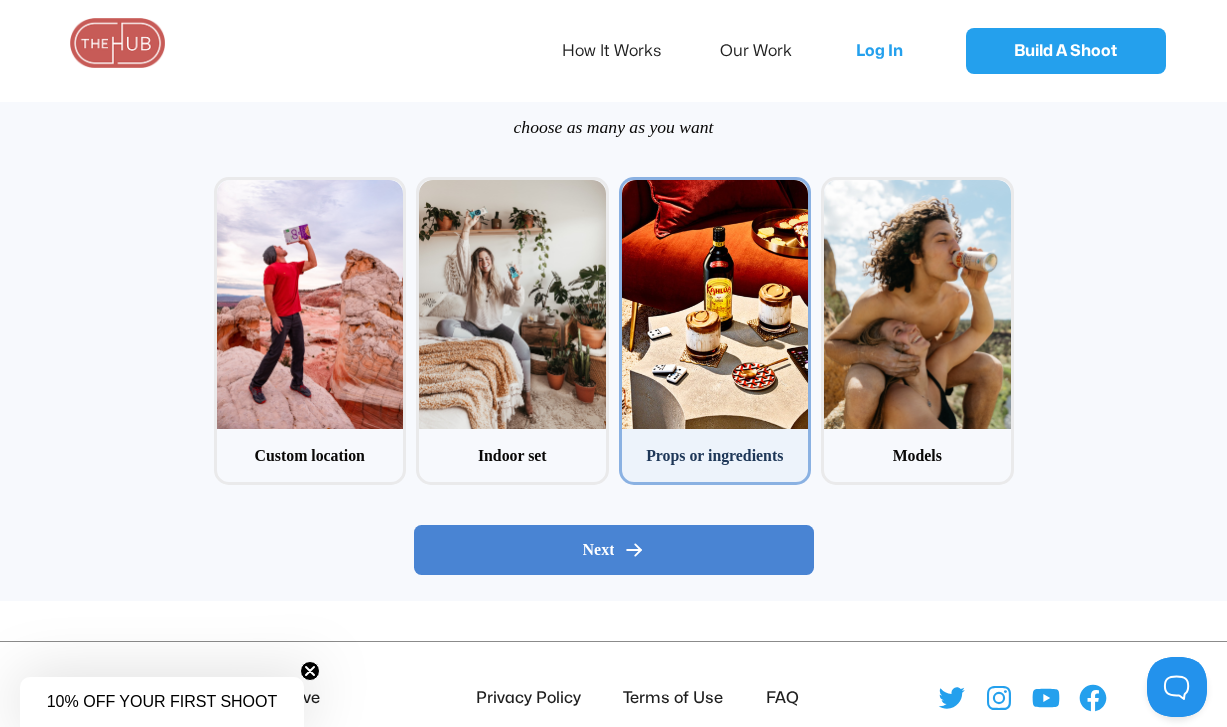scroll, scrollTop: 241, scrollLeft: 0, axis: vertical 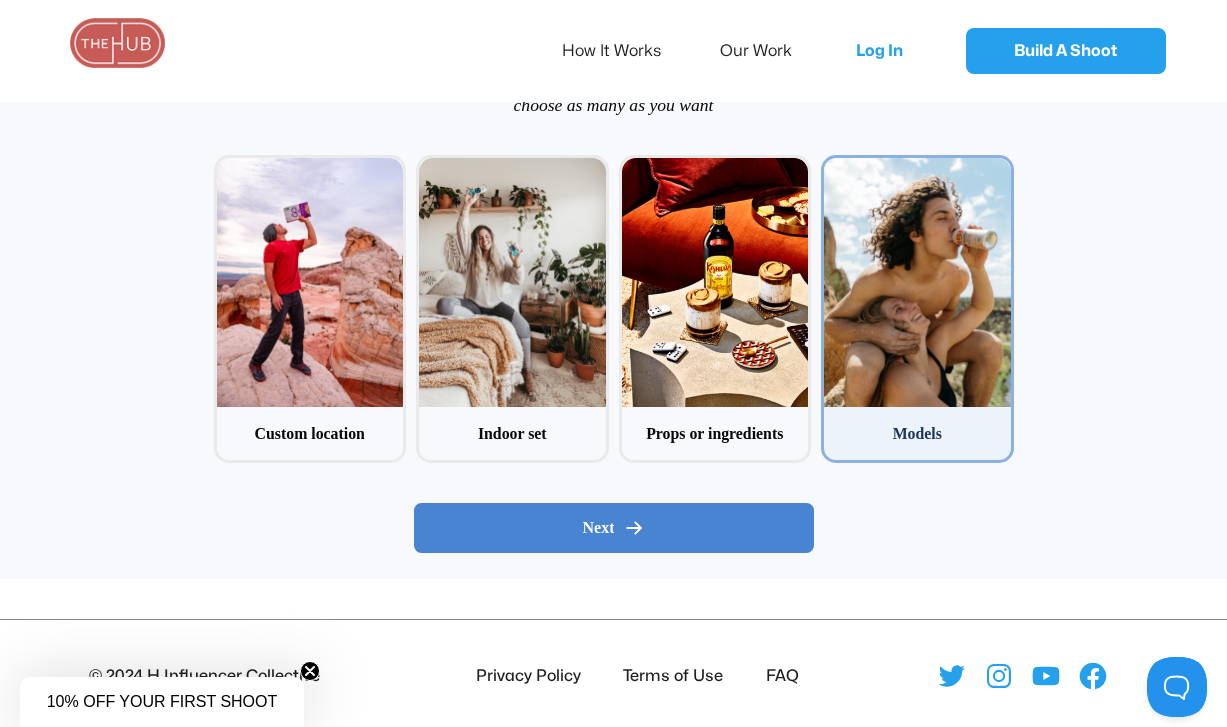 click at bounding box center [917, 282] 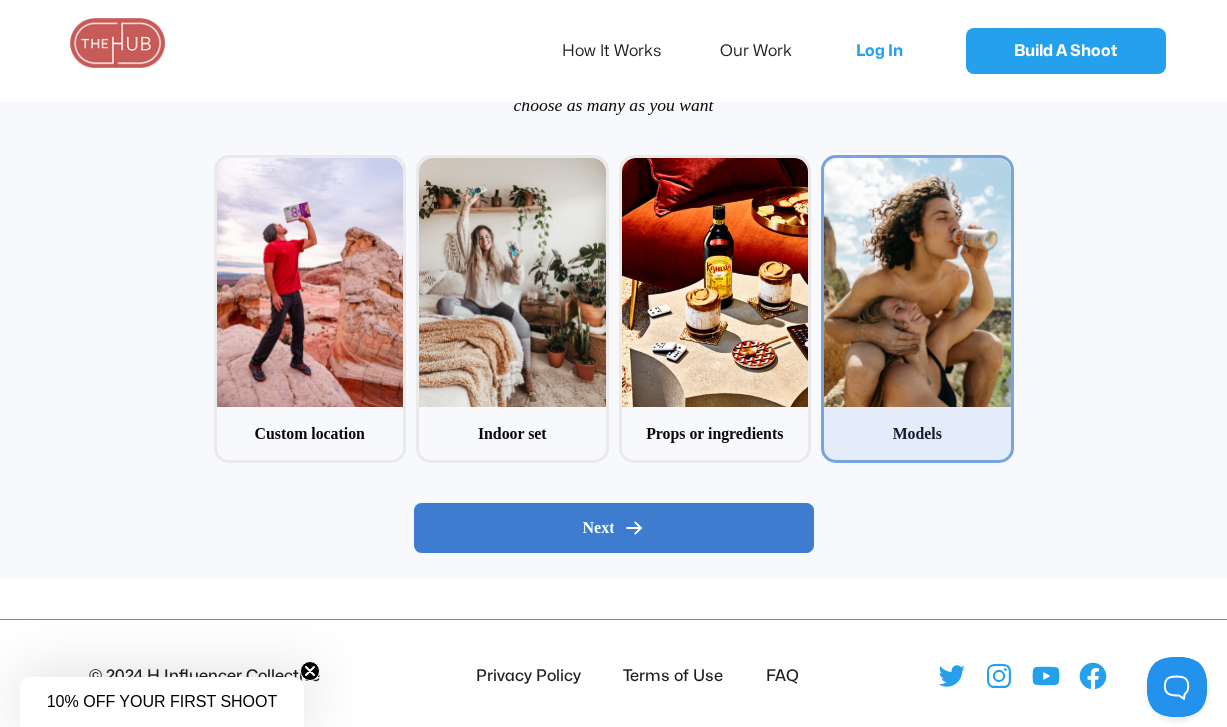 click on "Next" at bounding box center (614, 528) 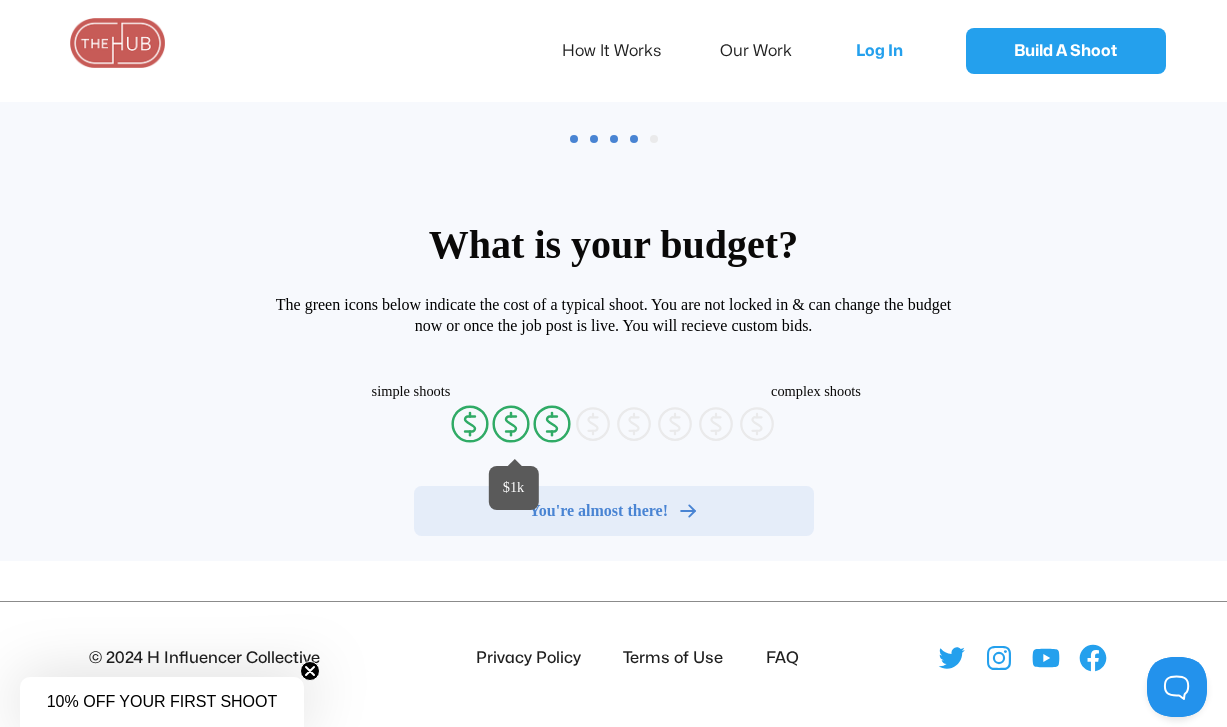 radio on "false" 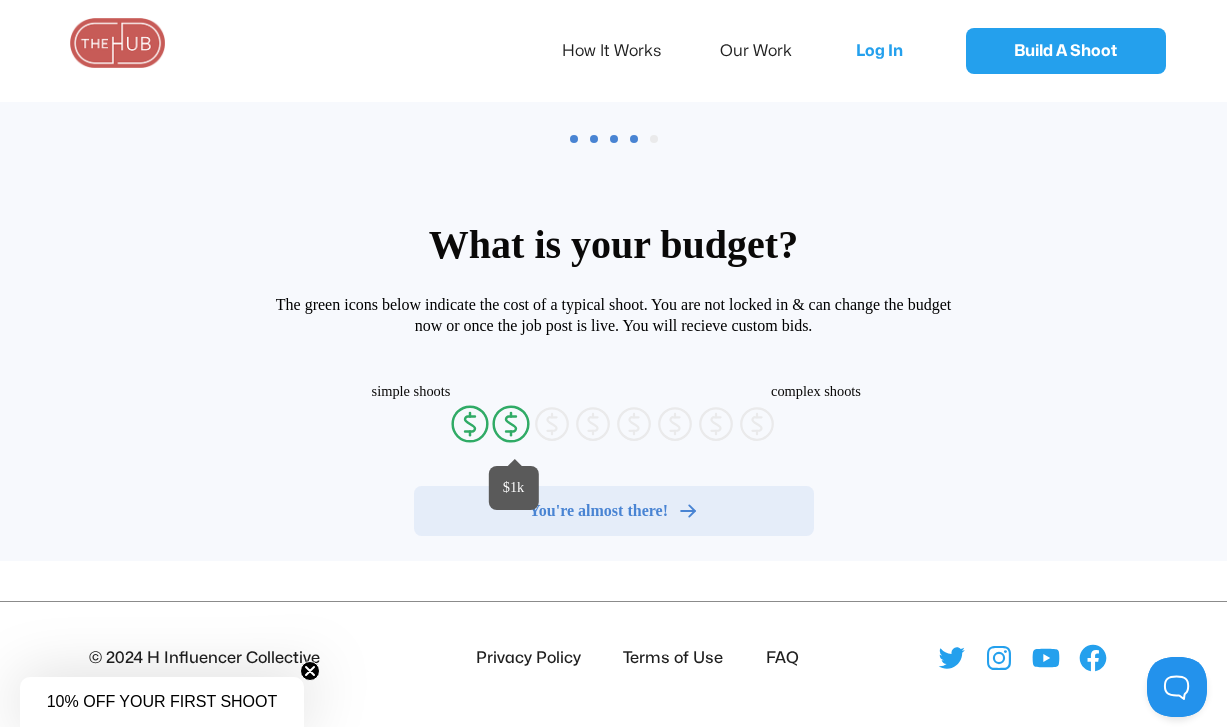 click on "currency-dollar-circle" 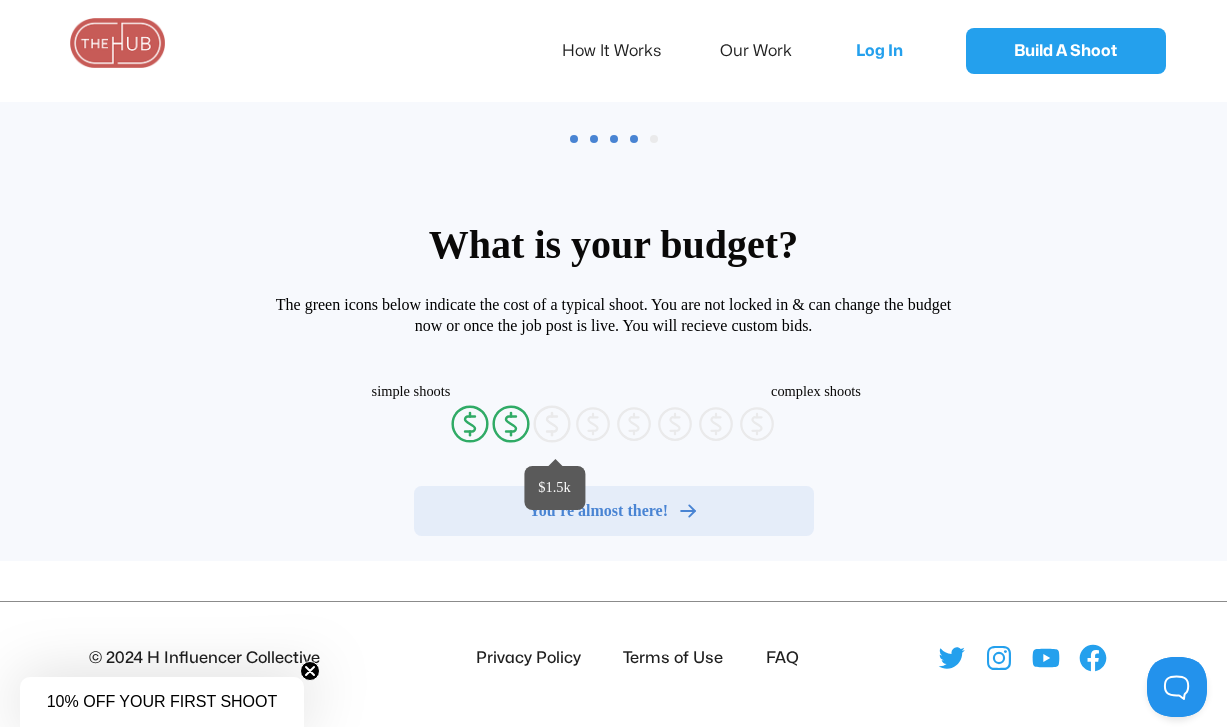 radio on "false" 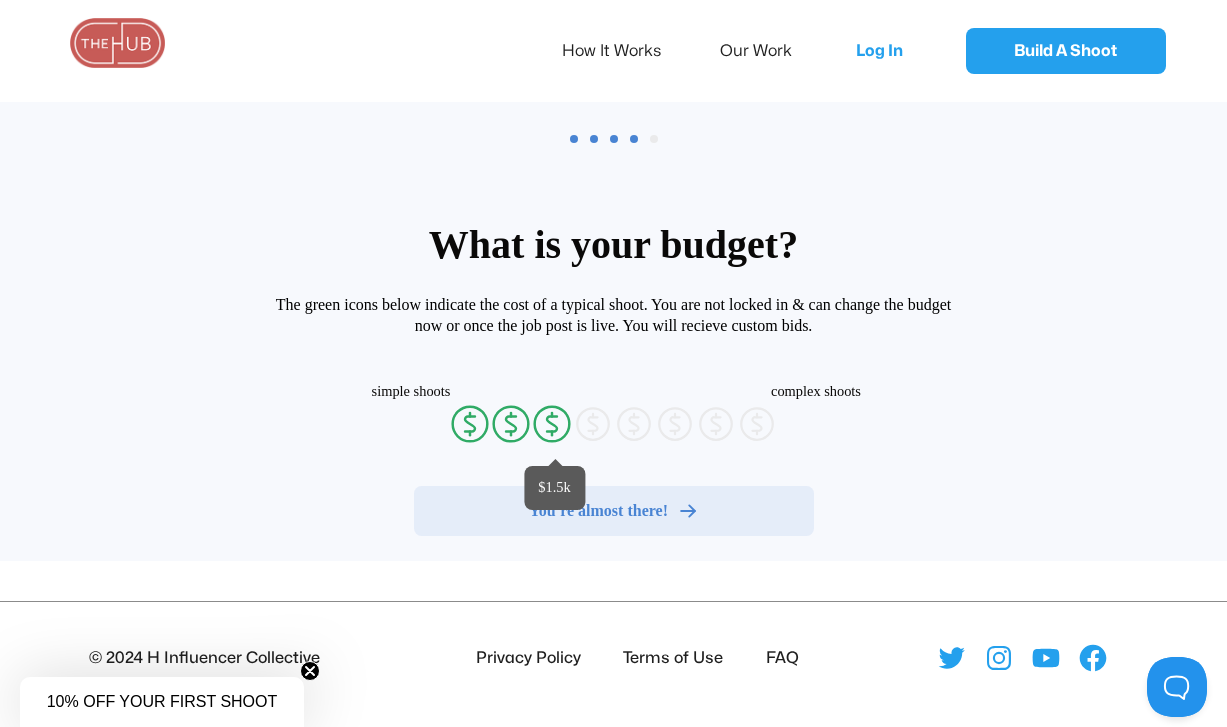click on "currency-dollar-circle" 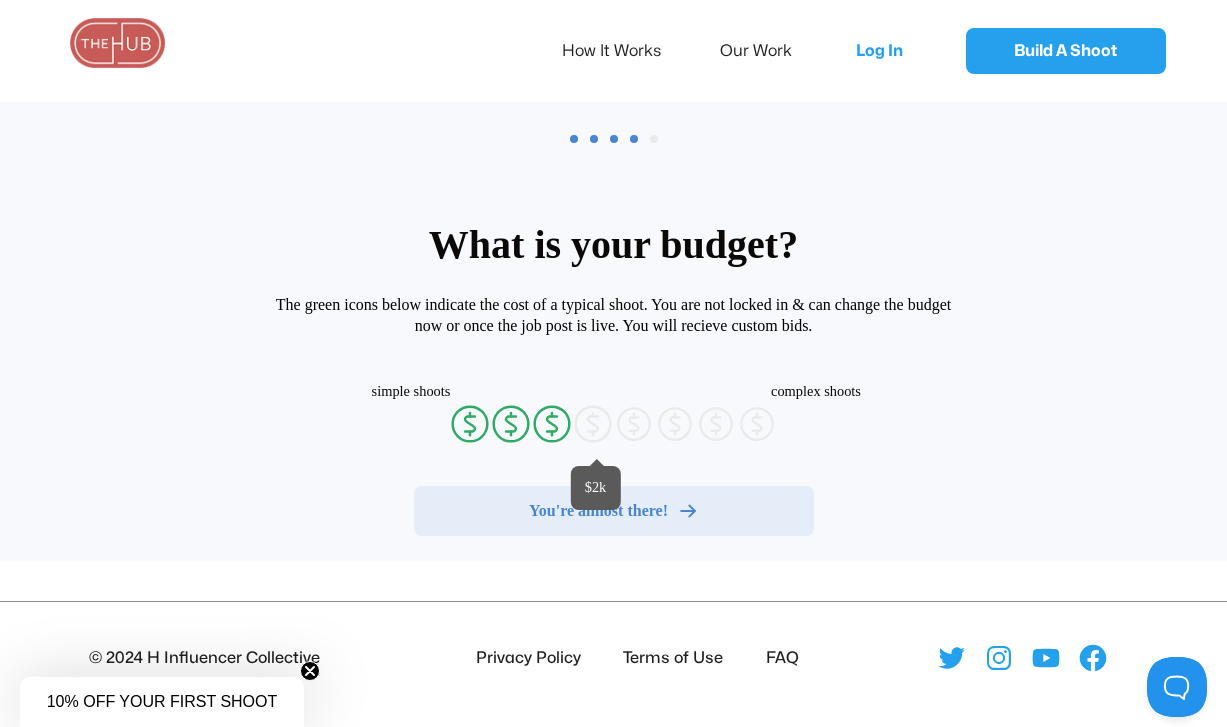 radio on "false" 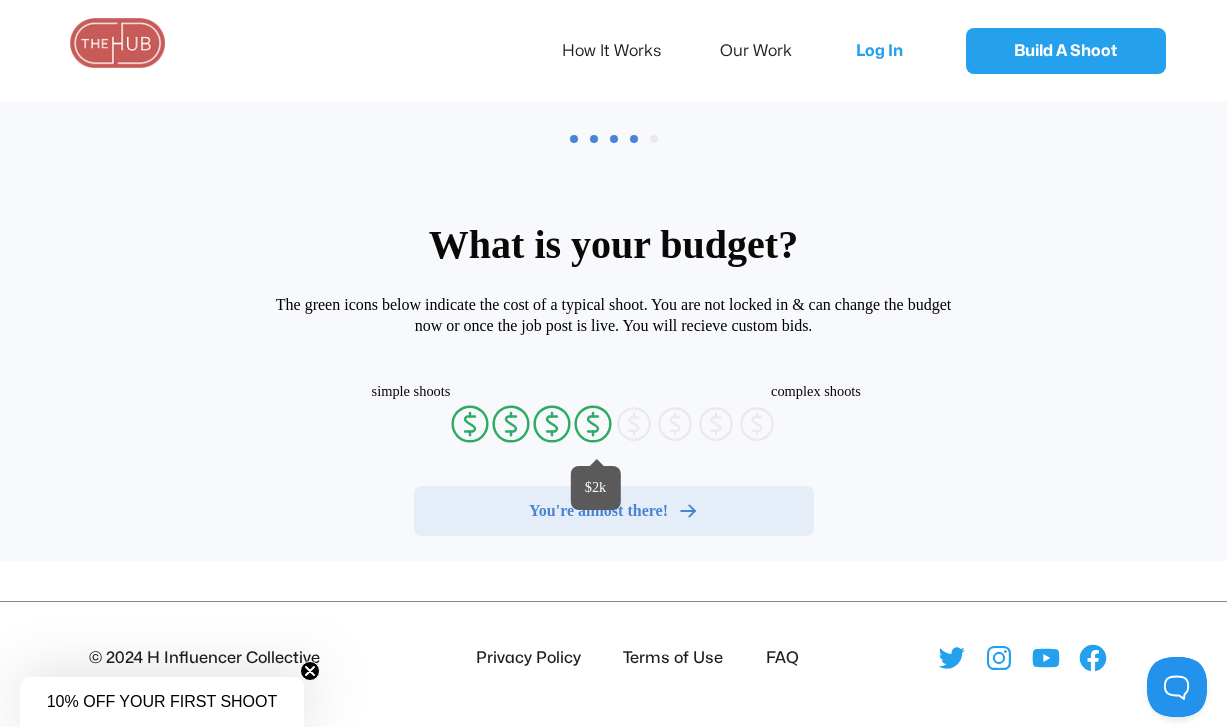 radio on "false" 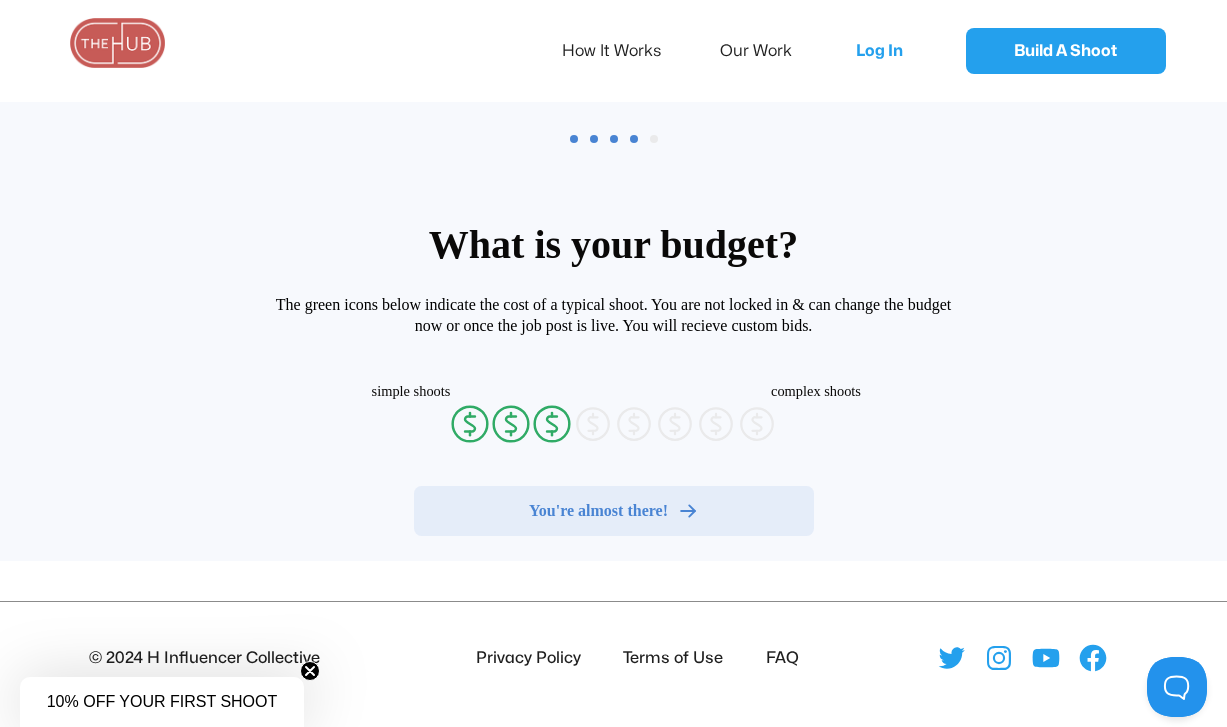 radio on "false" 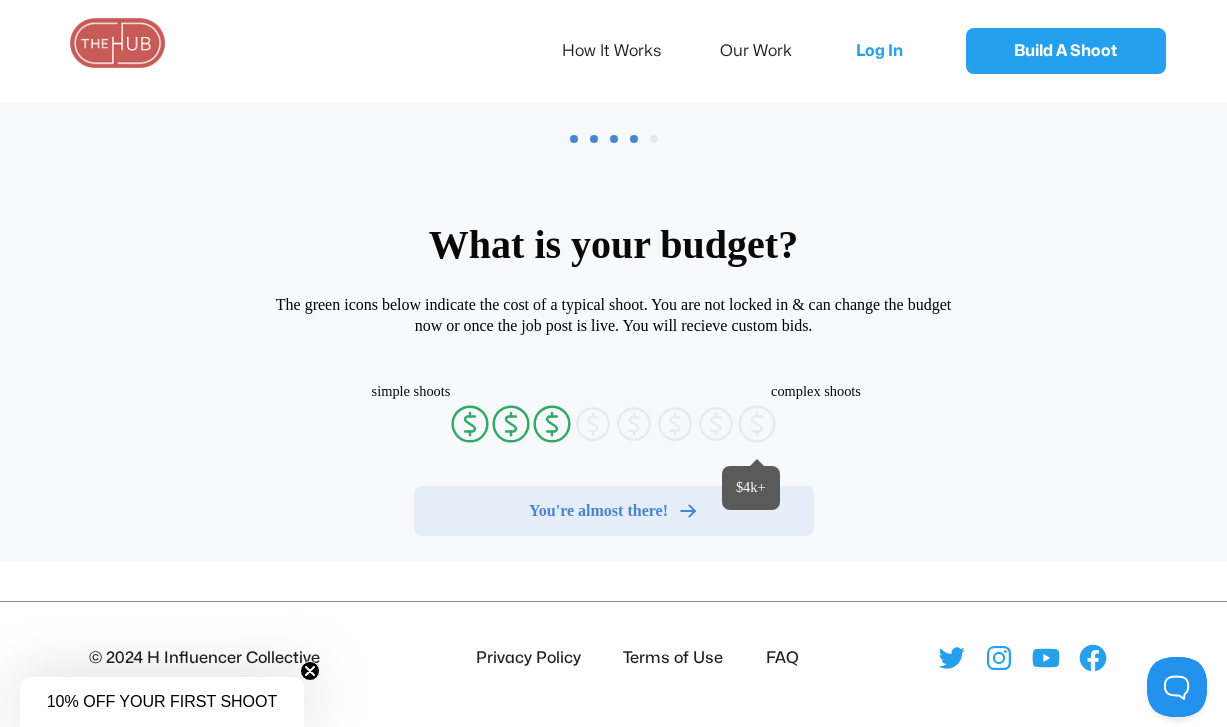 radio on "false" 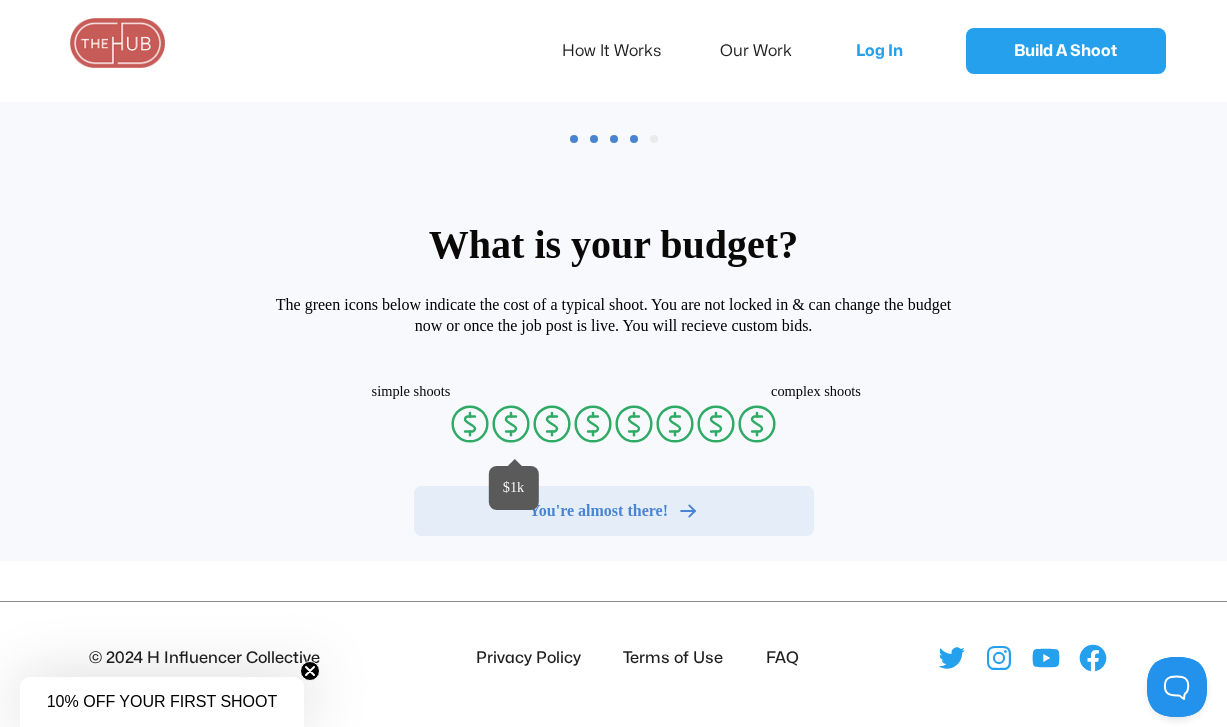 radio on "false" 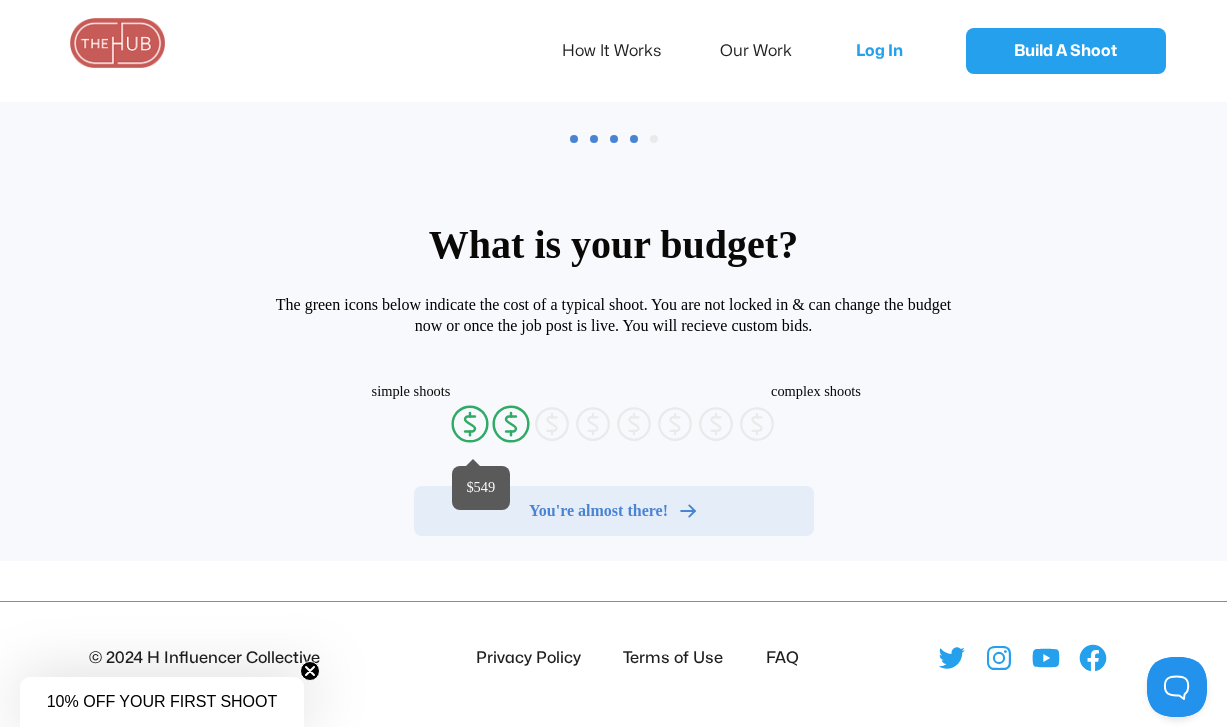radio on "false" 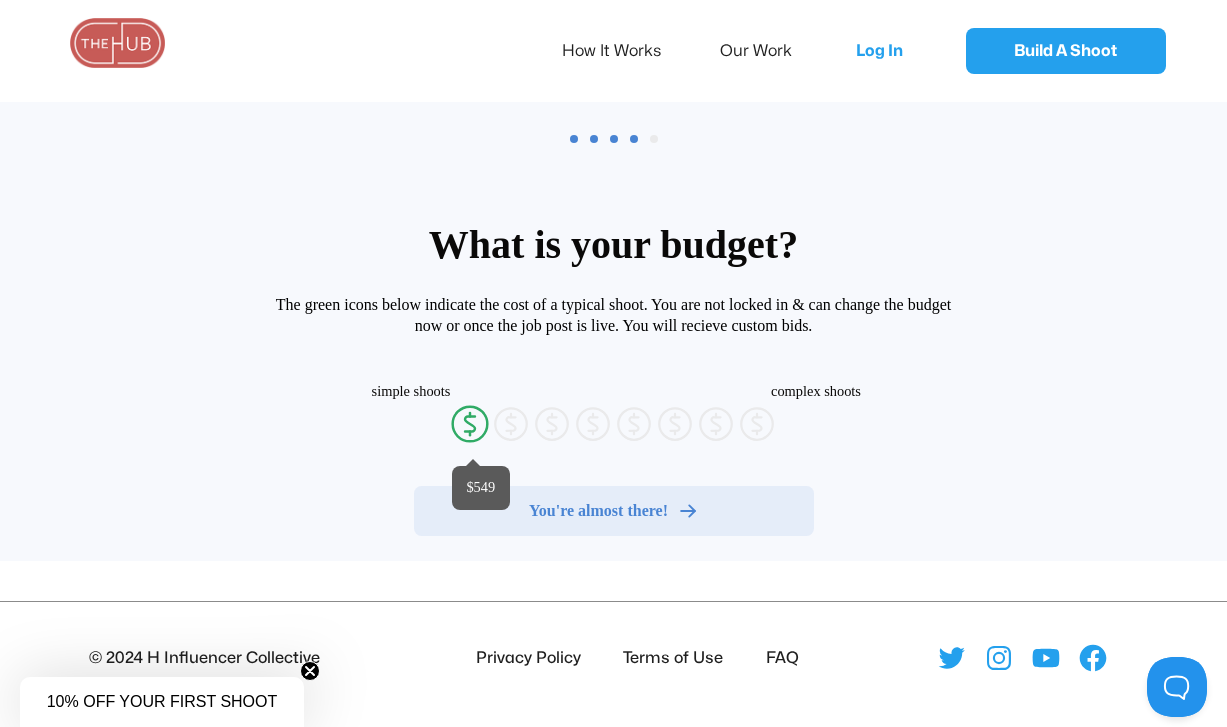 radio on "false" 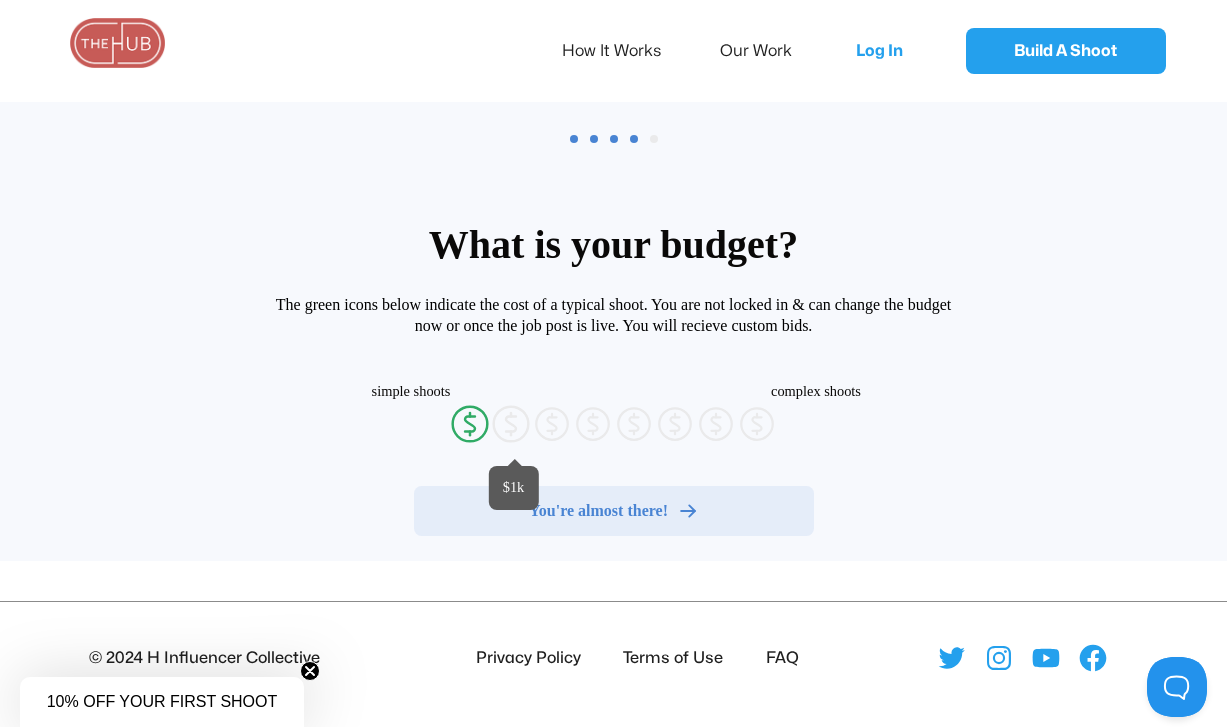 radio on "false" 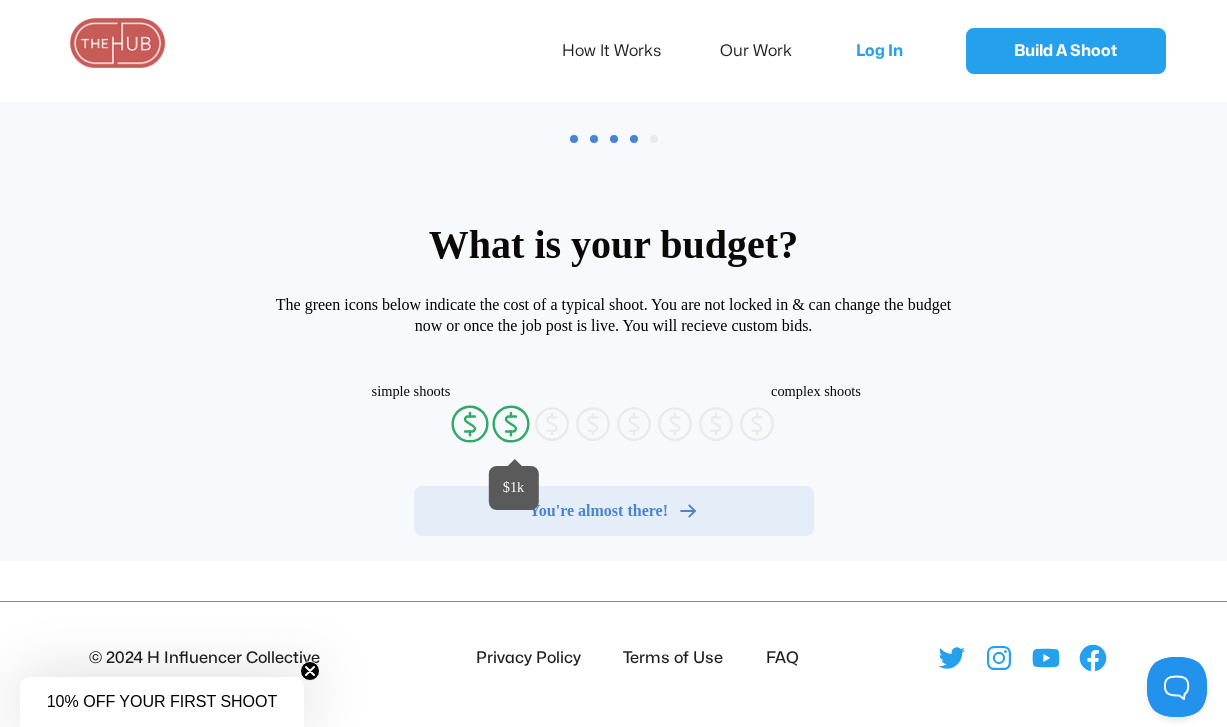 radio on "false" 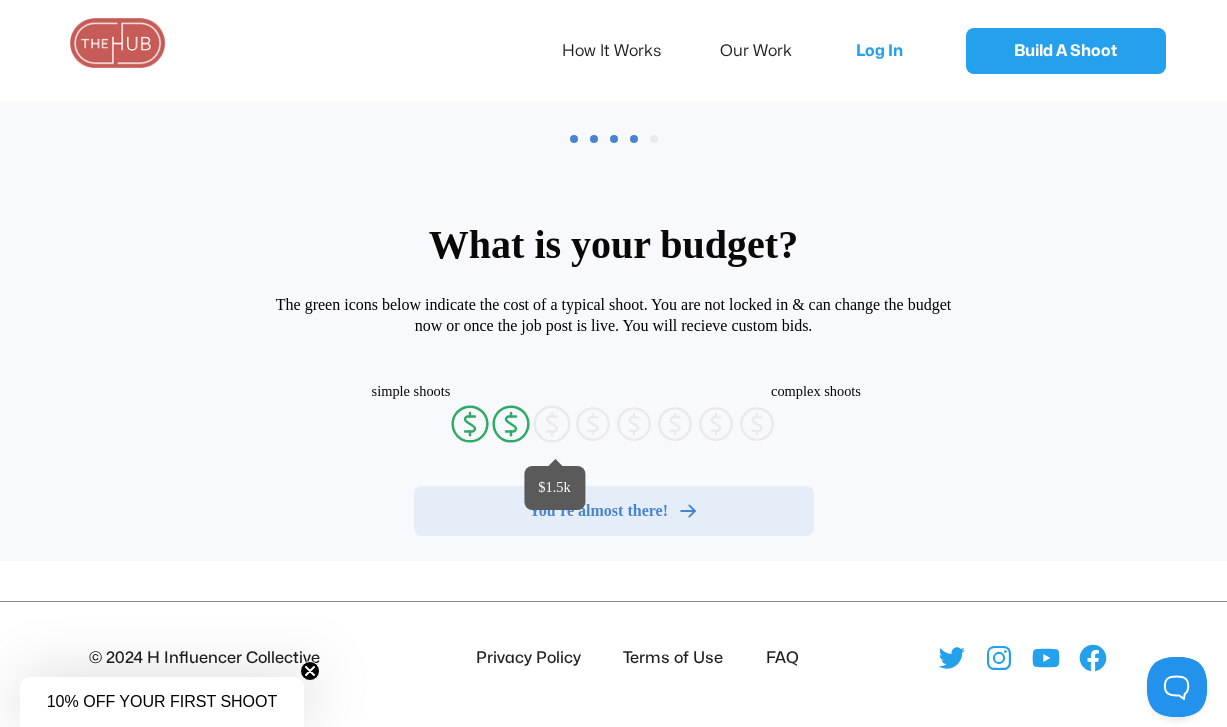 radio on "false" 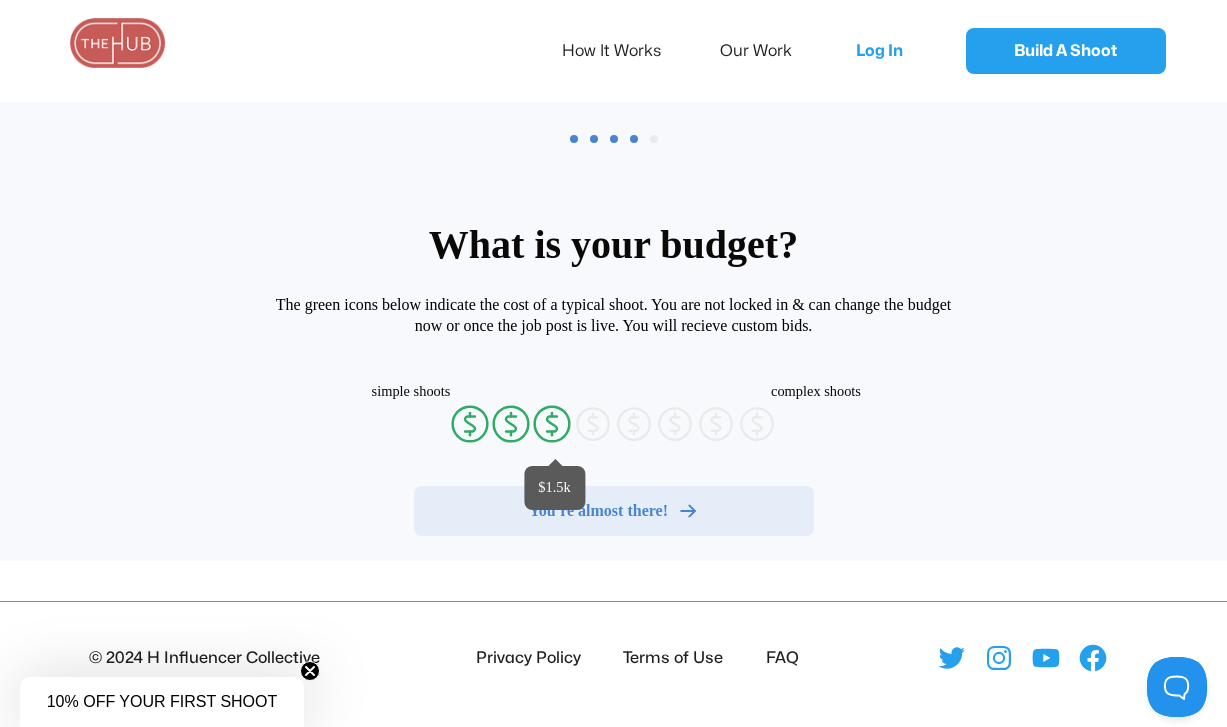 radio on "false" 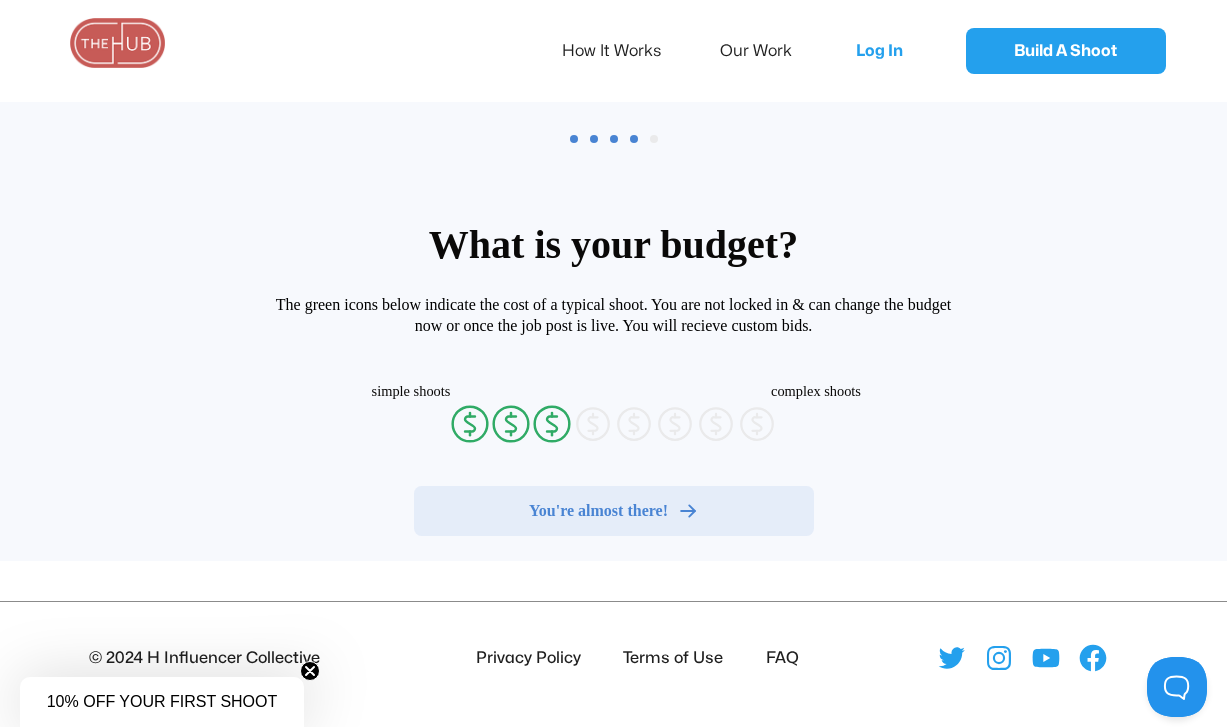radio on "false" 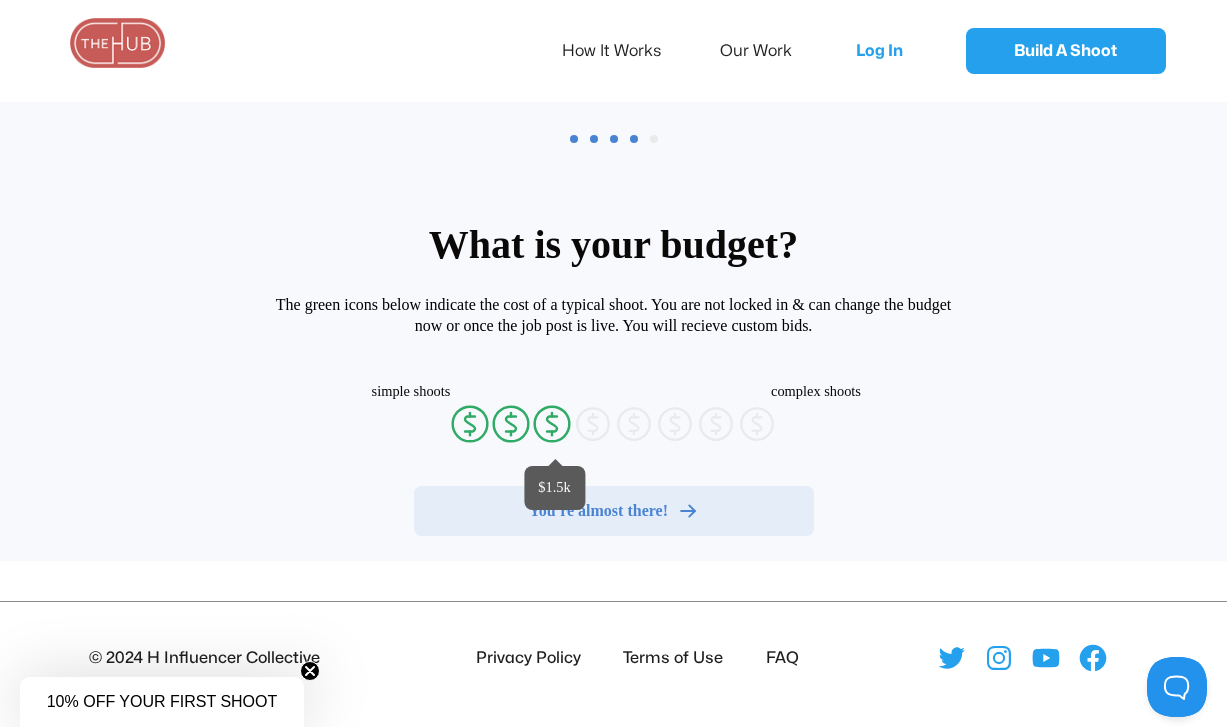 radio on "false" 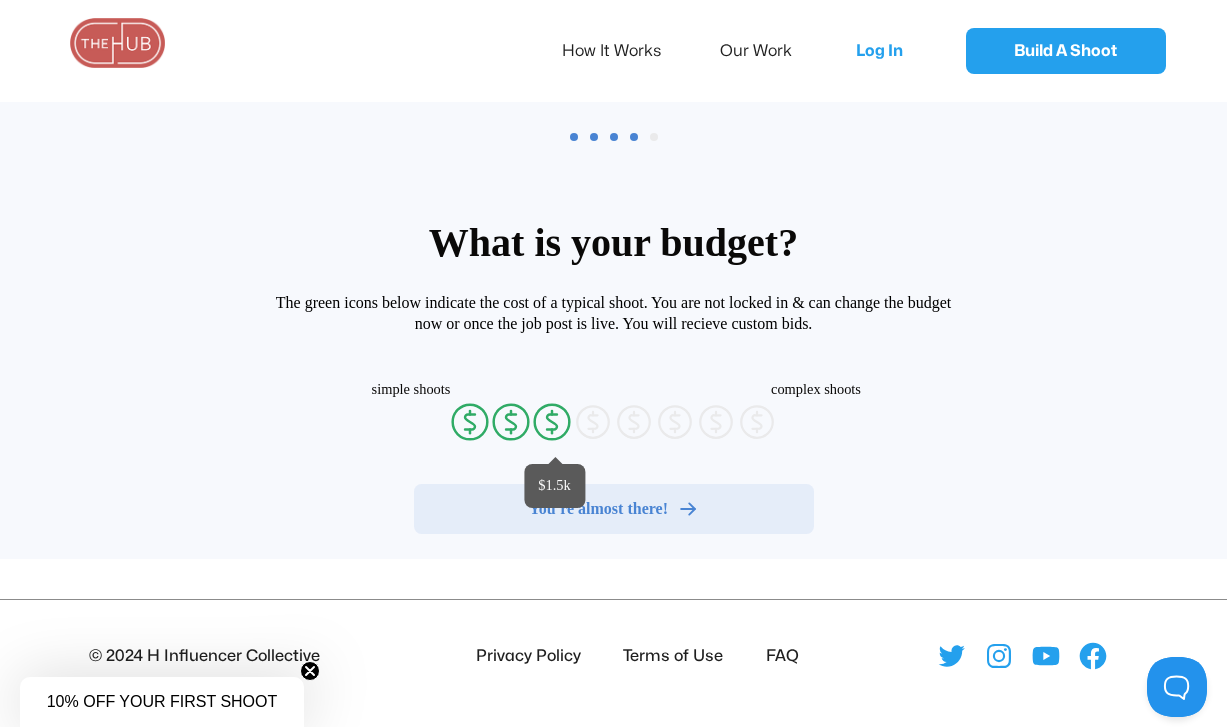 radio on "false" 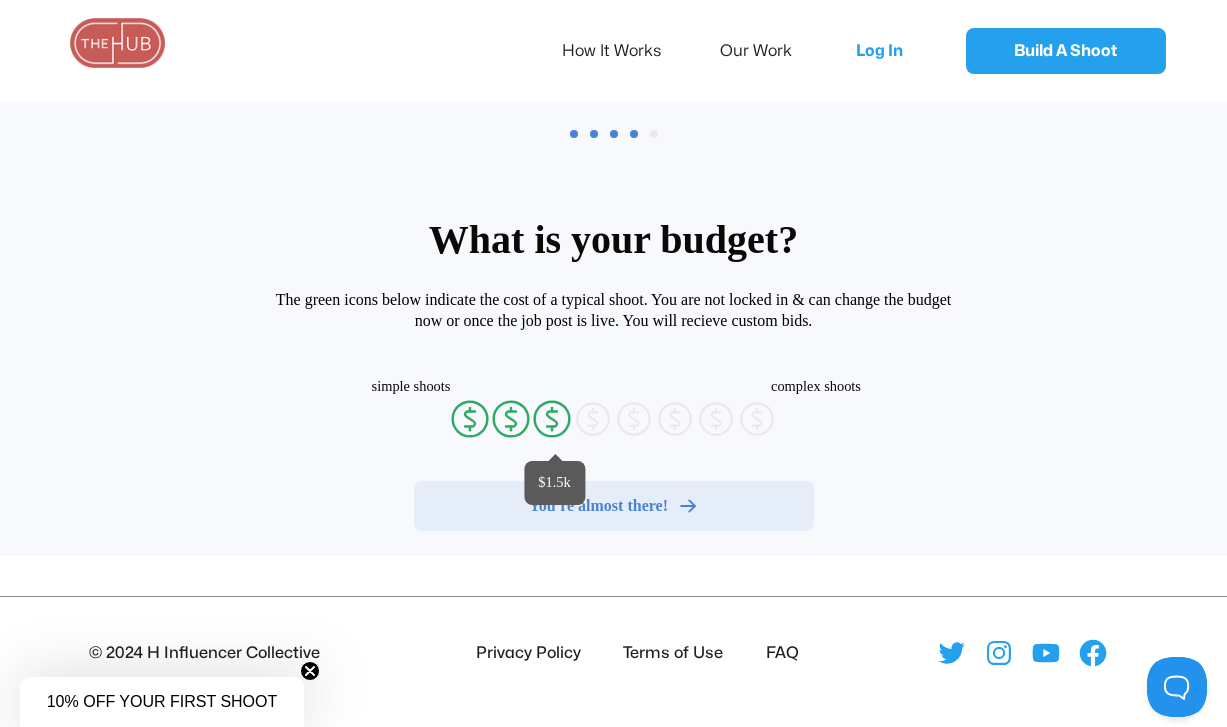 radio on "false" 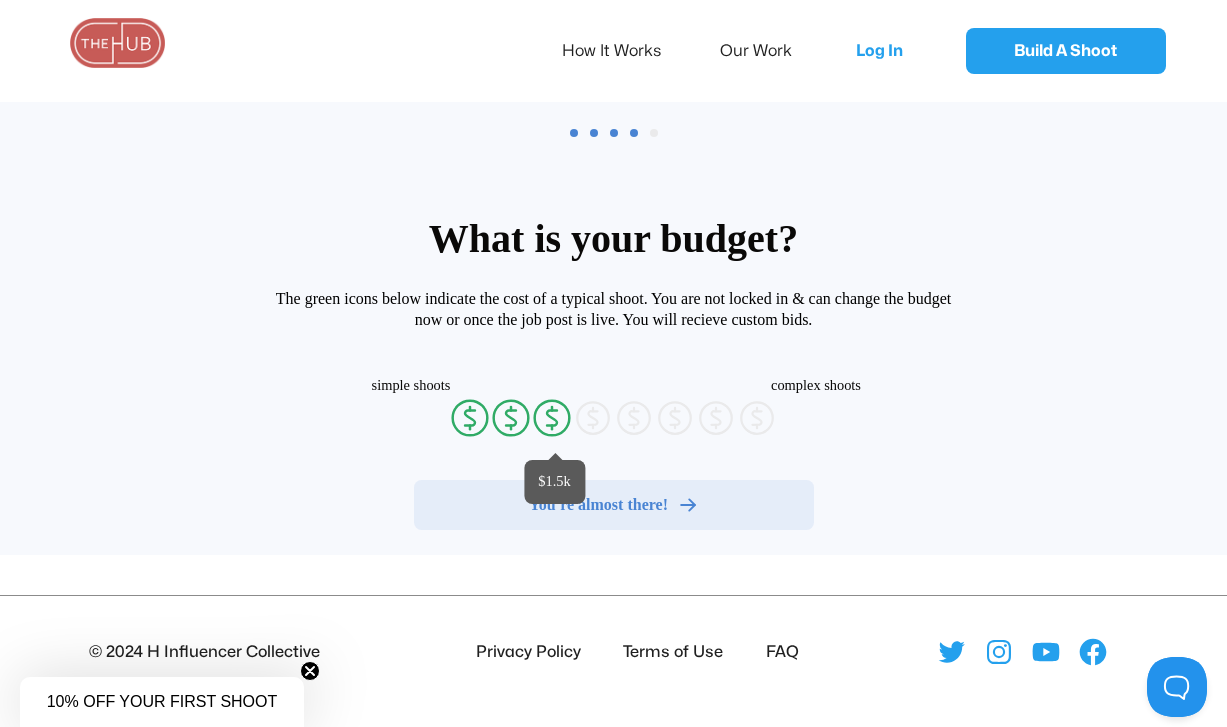 scroll, scrollTop: 103, scrollLeft: 0, axis: vertical 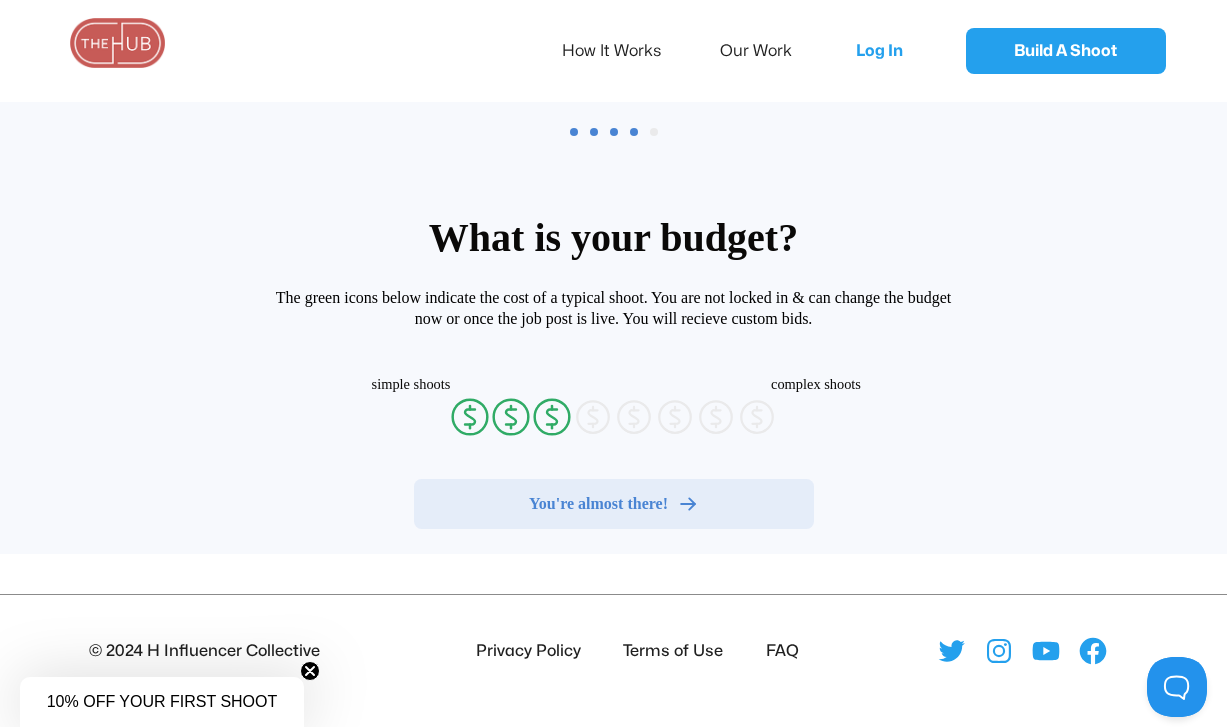 radio on "false" 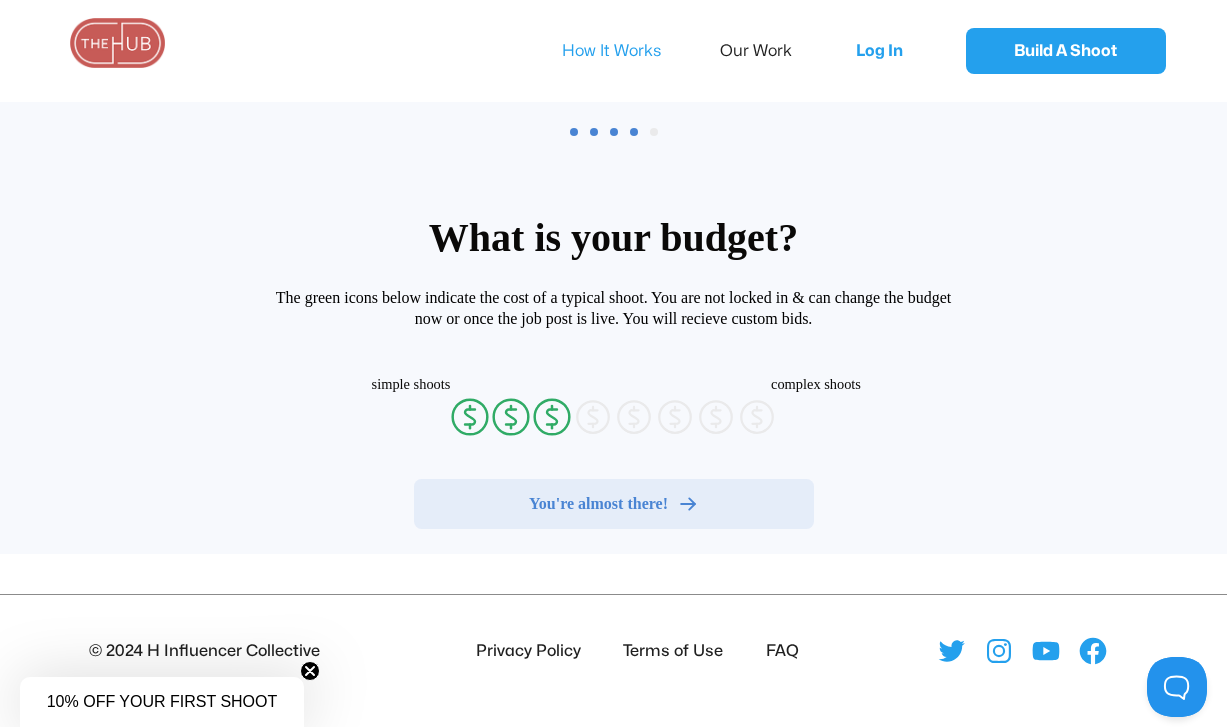 click on "How It Works" at bounding box center [625, 51] 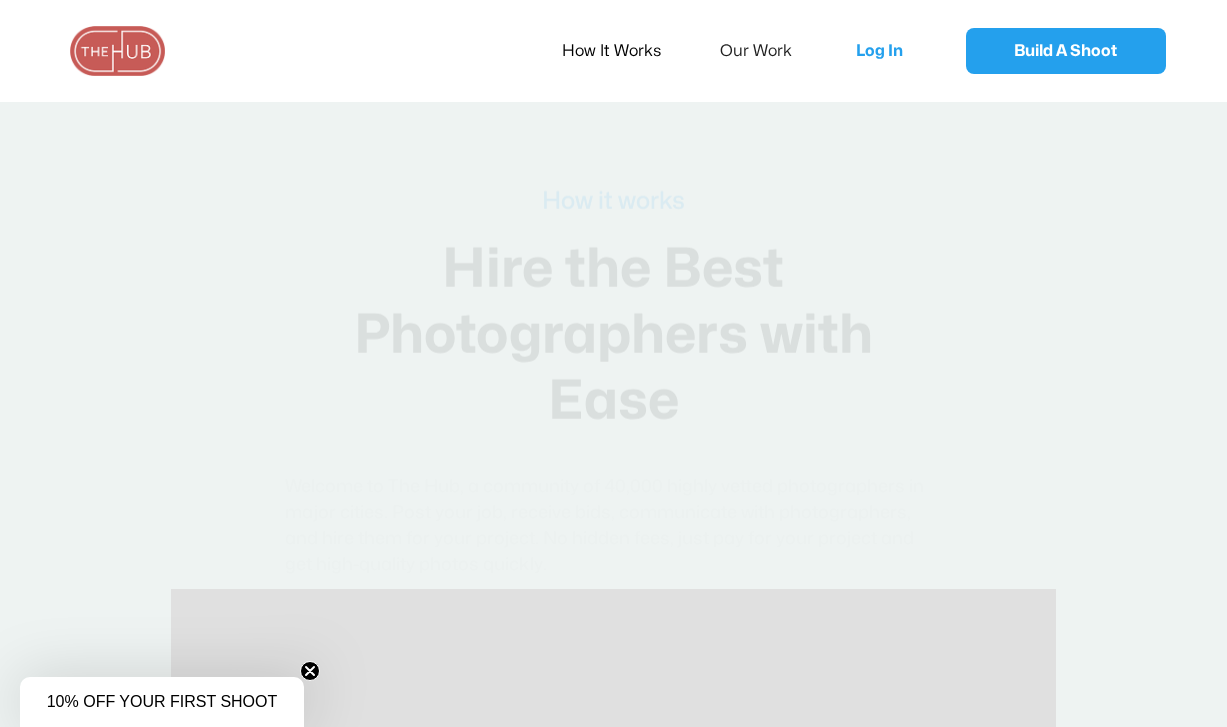 scroll, scrollTop: 0, scrollLeft: 0, axis: both 